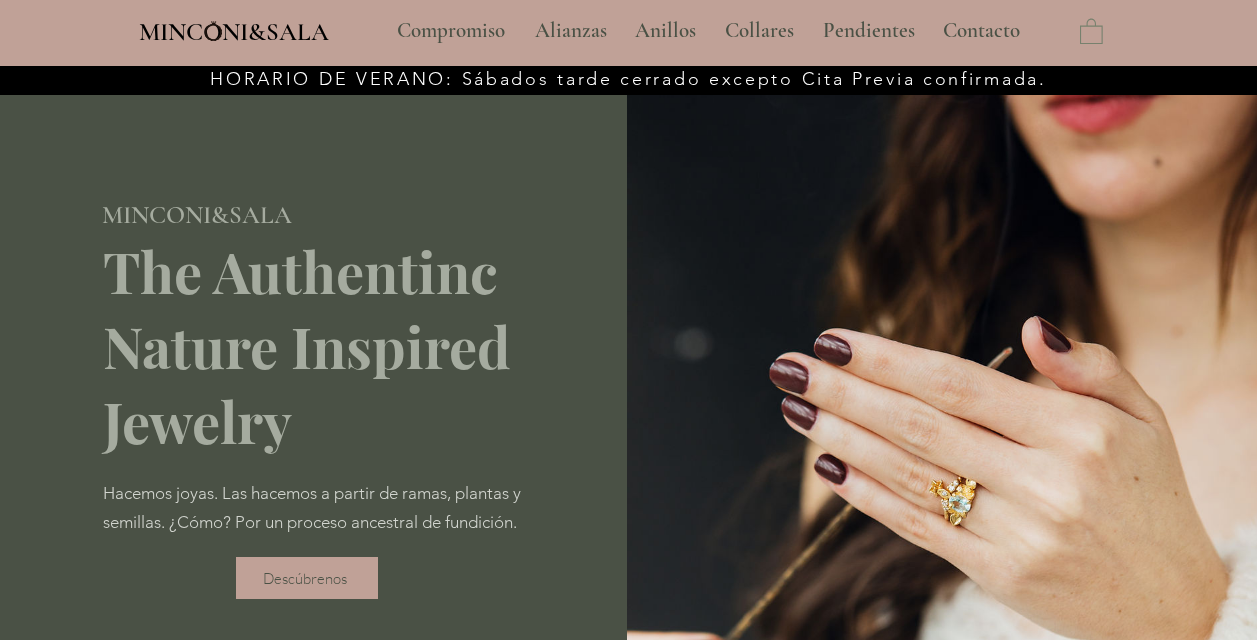 scroll, scrollTop: 0, scrollLeft: 0, axis: both 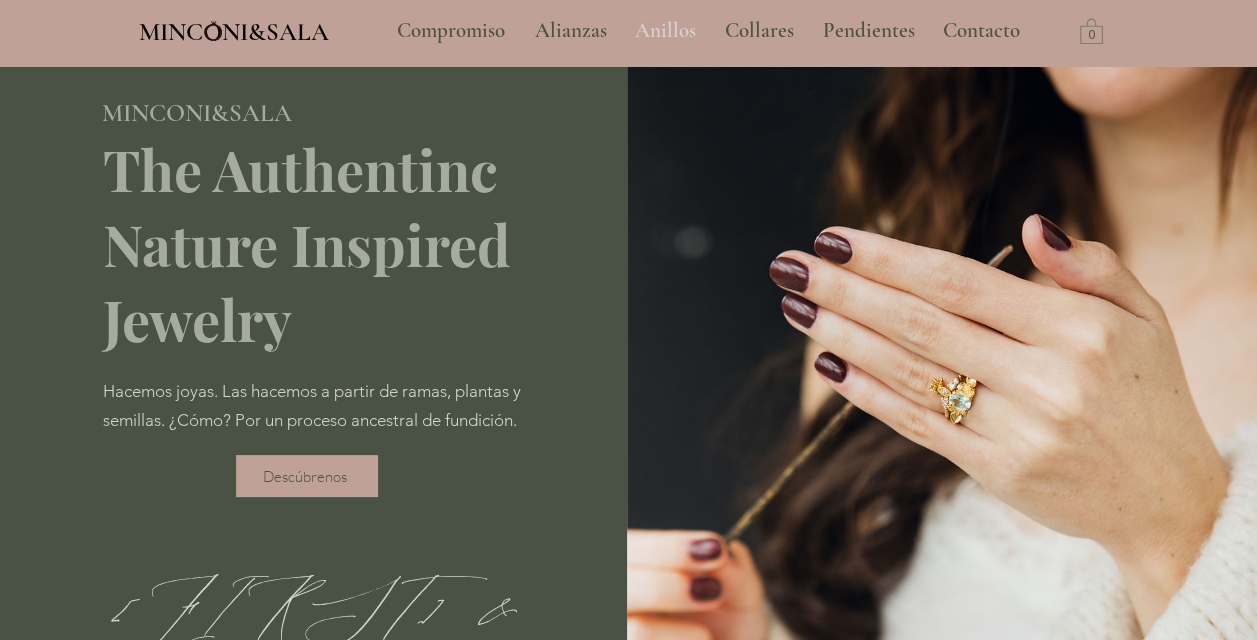 click on "Anillos" at bounding box center [665, 31] 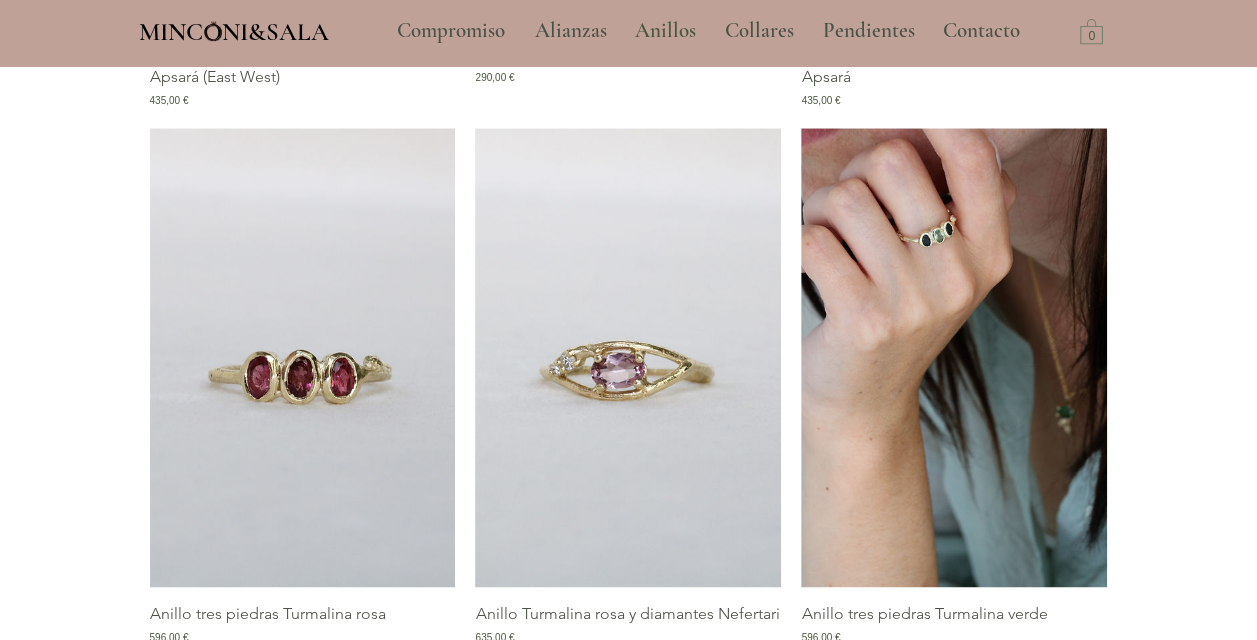 scroll, scrollTop: 1257, scrollLeft: 0, axis: vertical 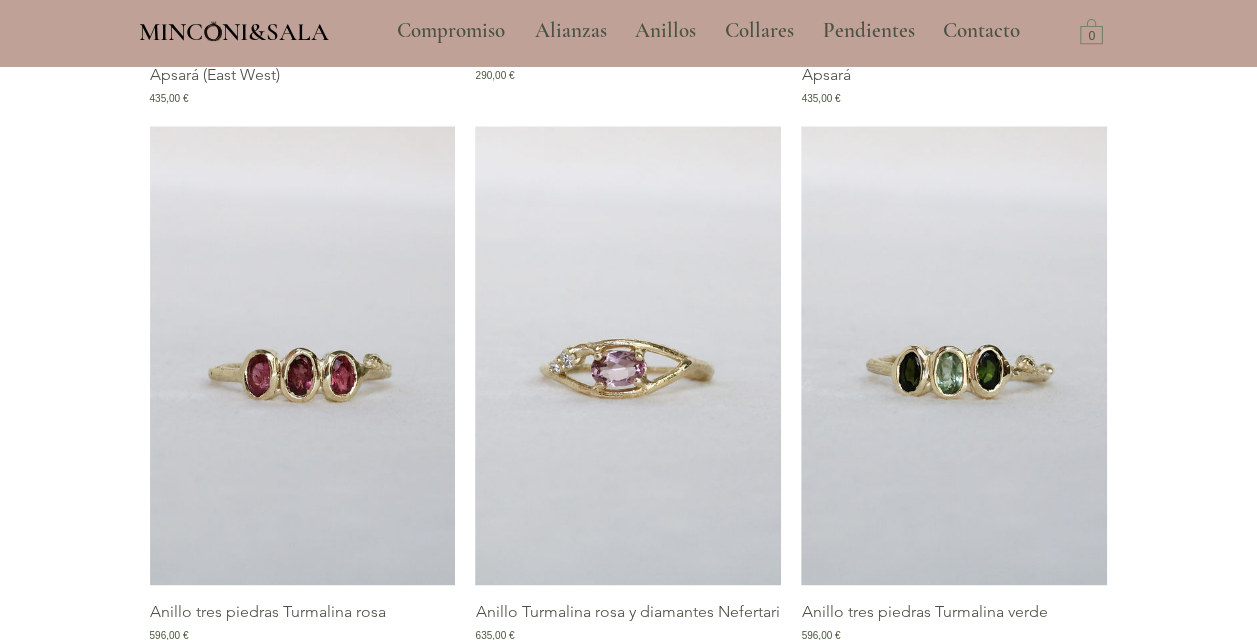 click at bounding box center (954, 355) 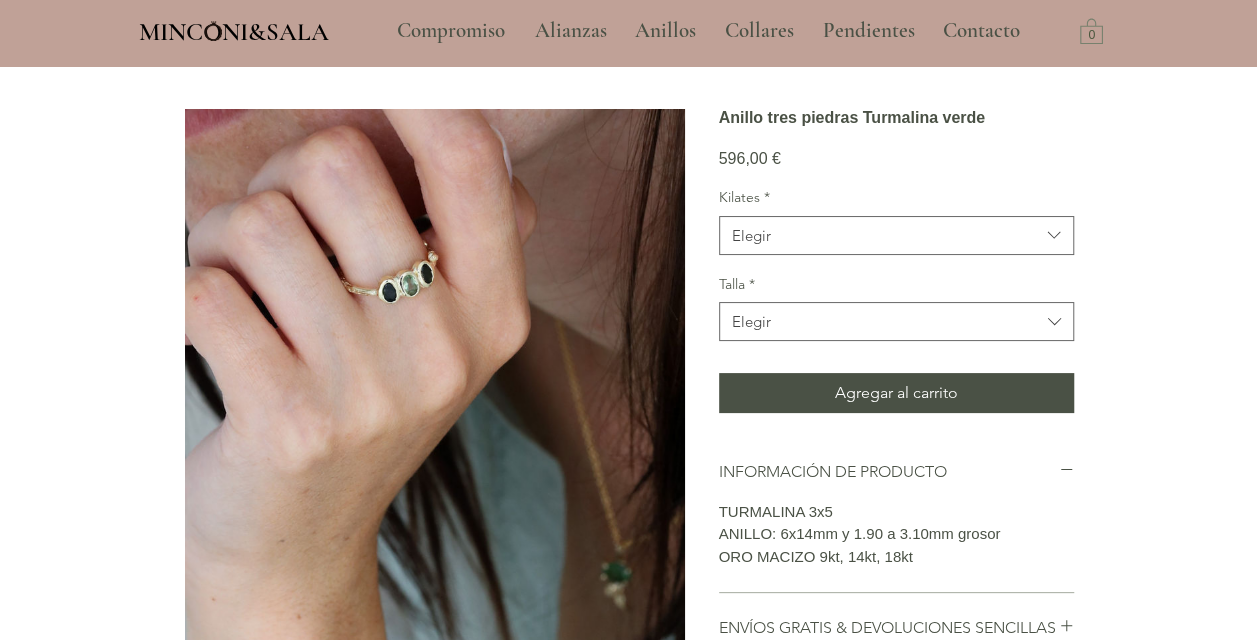 scroll, scrollTop: 105, scrollLeft: 0, axis: vertical 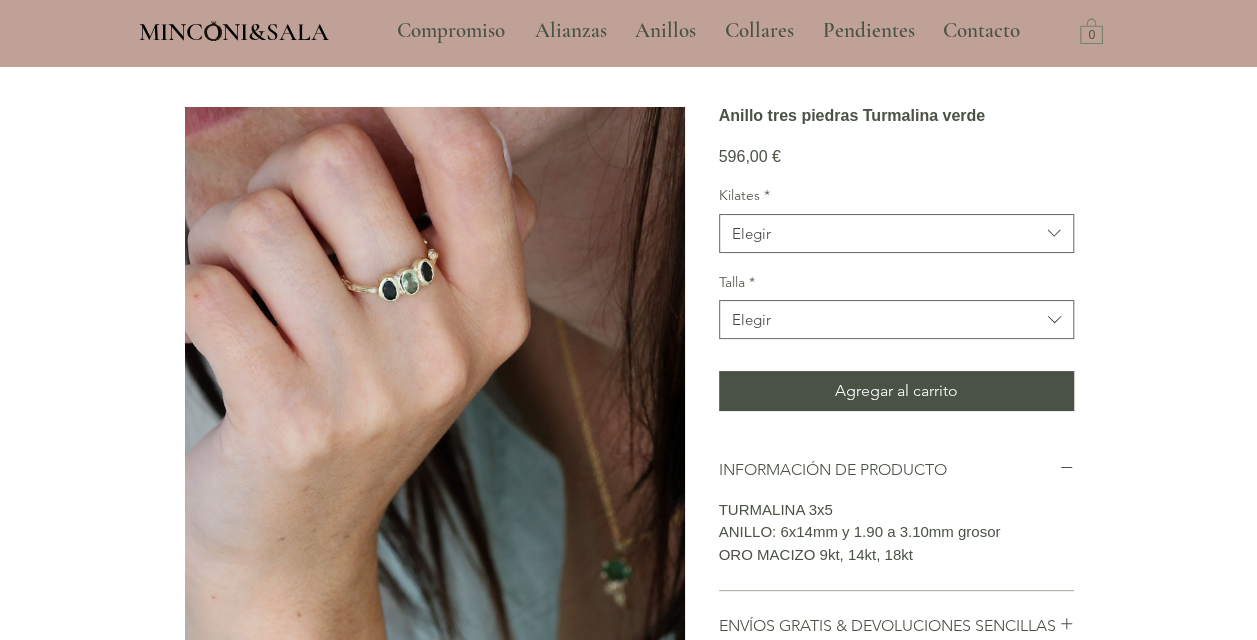 click at bounding box center (435, 482) 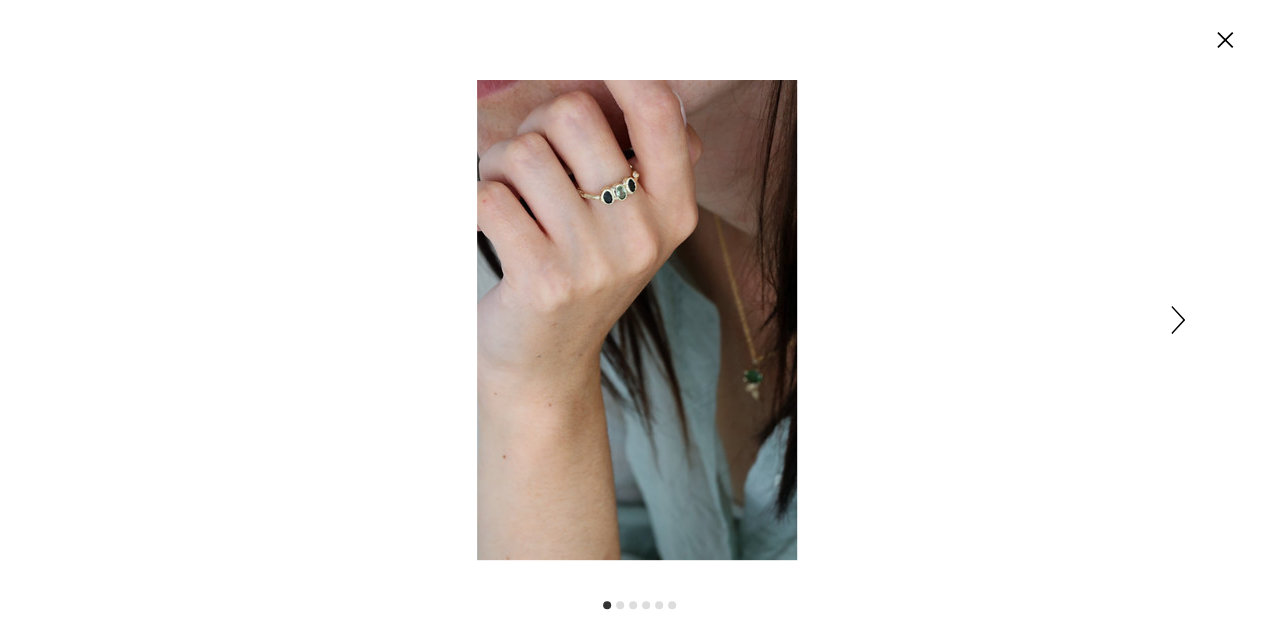 scroll, scrollTop: 0, scrollLeft: 0, axis: both 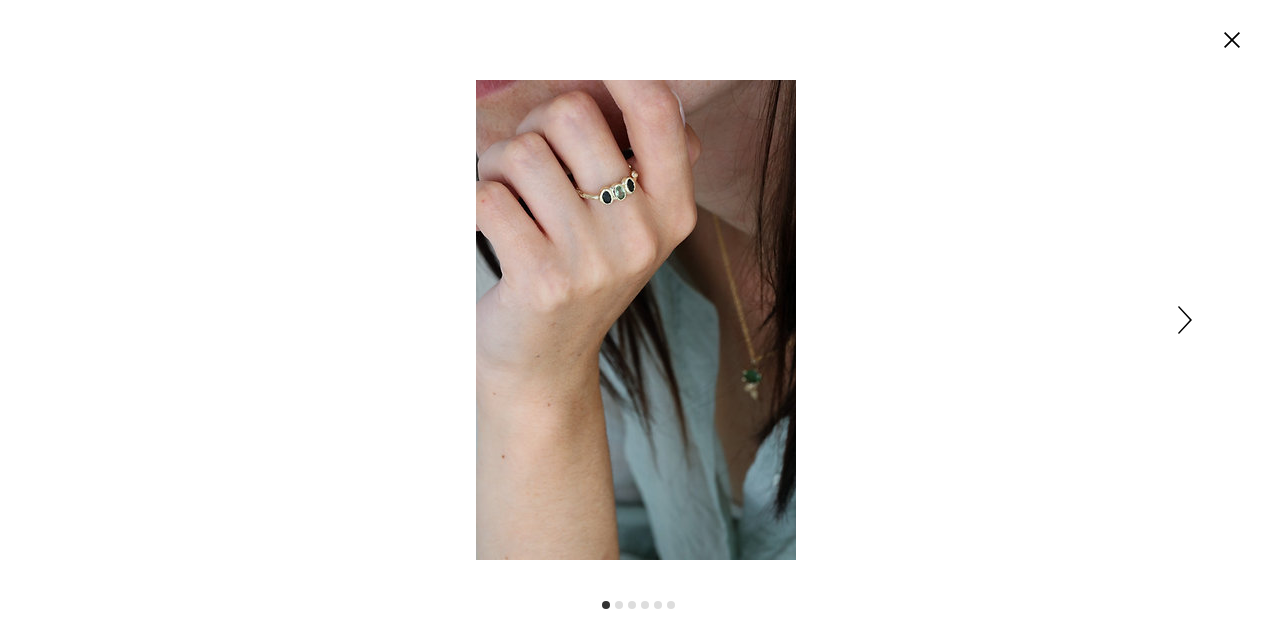click at bounding box center (636, 320) 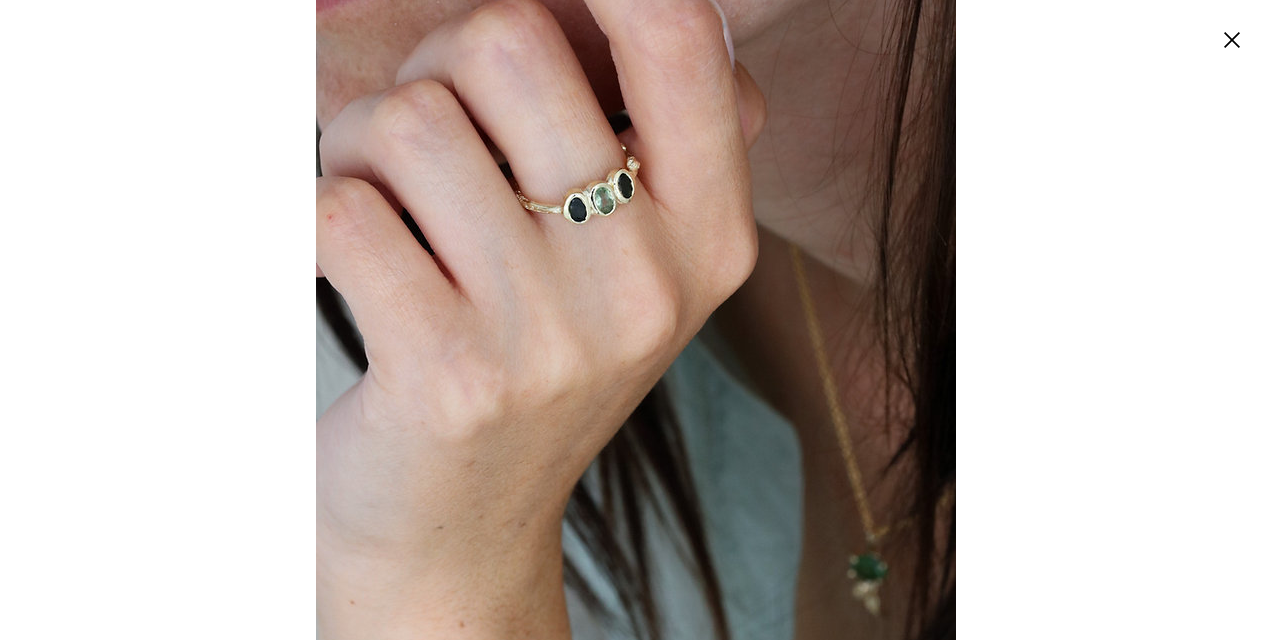 click at bounding box center (636, 455) 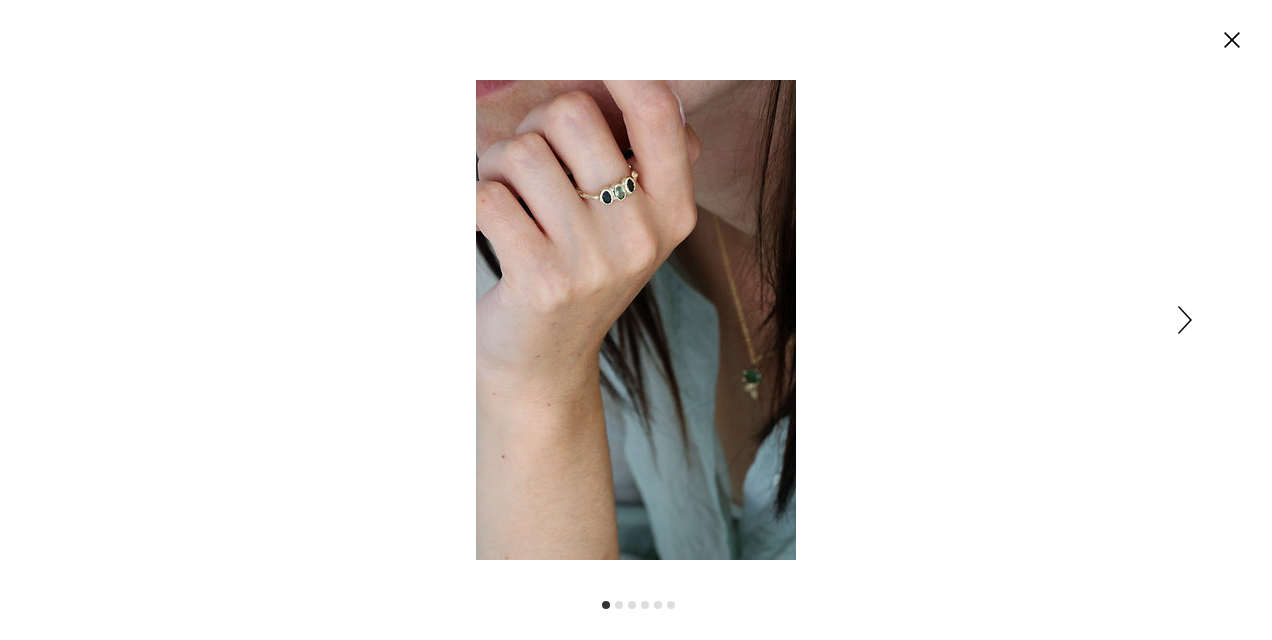 click at bounding box center (636, 320) 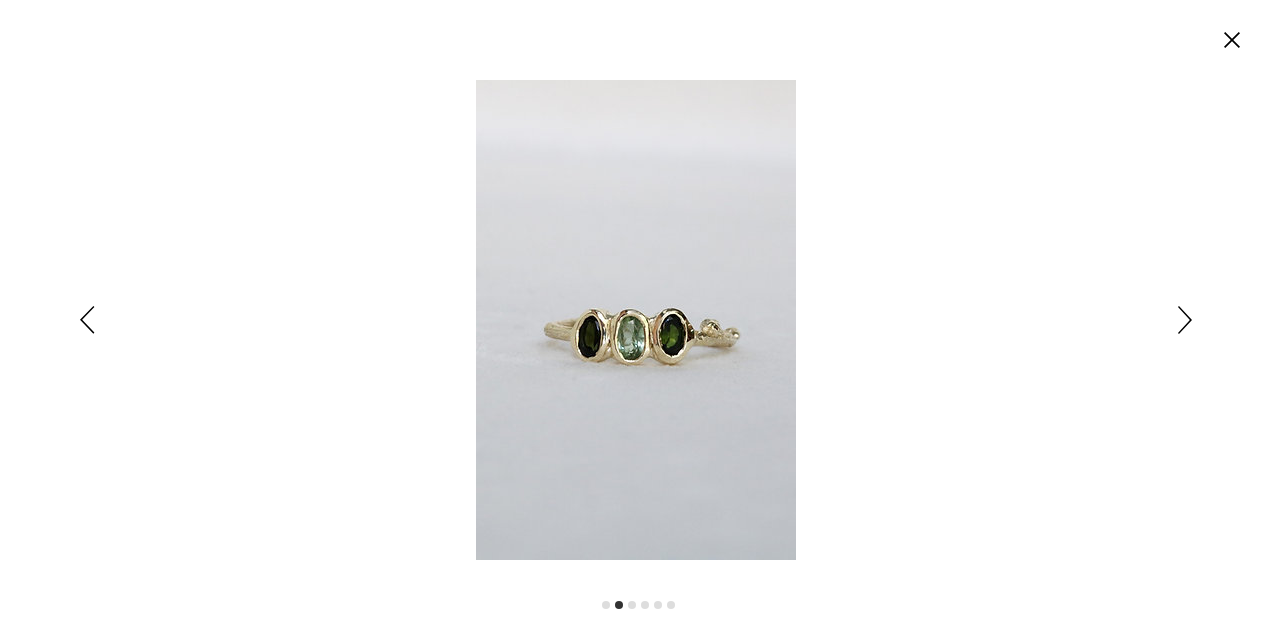click at bounding box center (1185, 320) 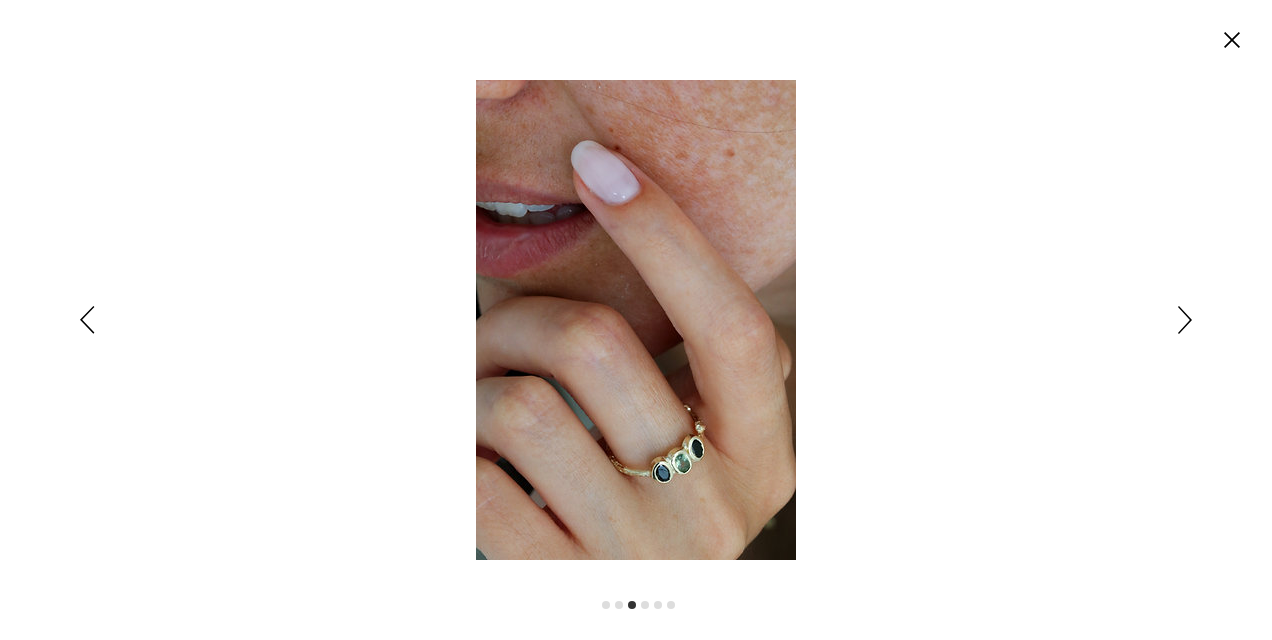 click at bounding box center [1185, 320] 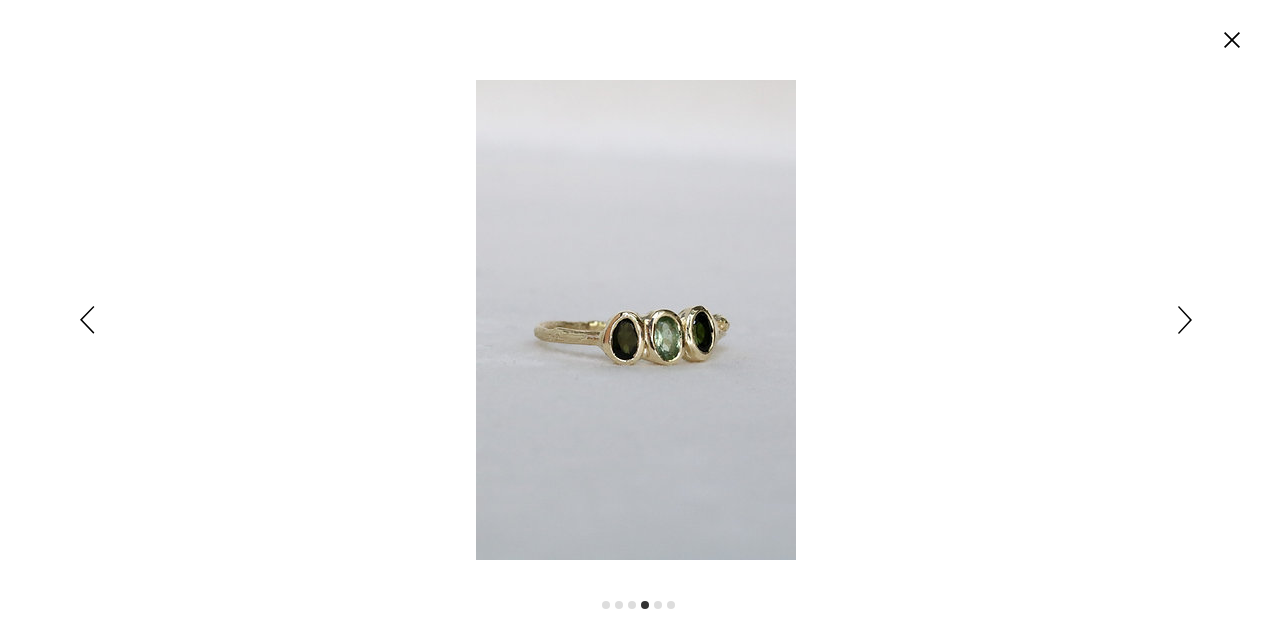 click at bounding box center [1232, 40] 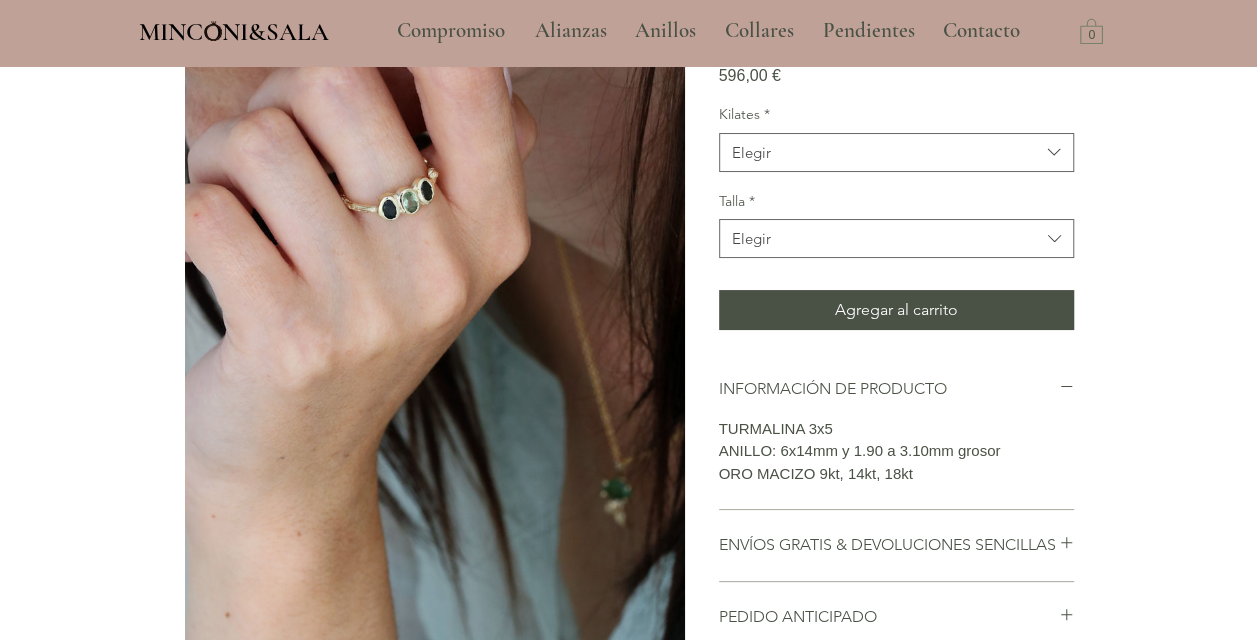 scroll, scrollTop: 0, scrollLeft: 0, axis: both 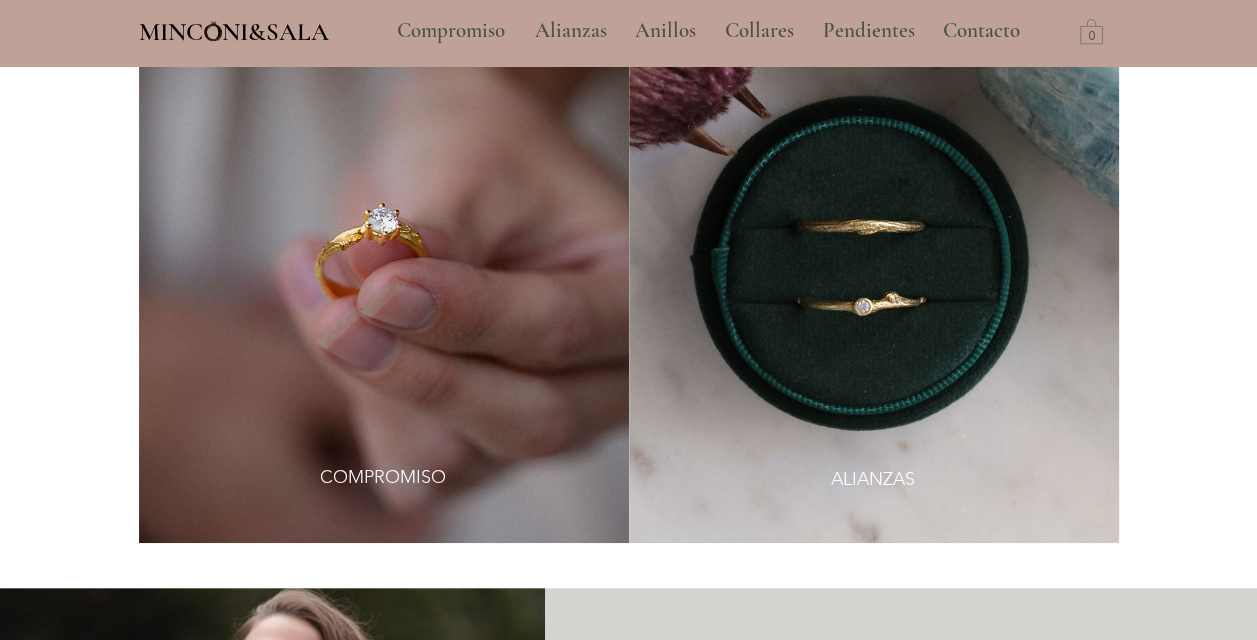 click at bounding box center (874, 264) 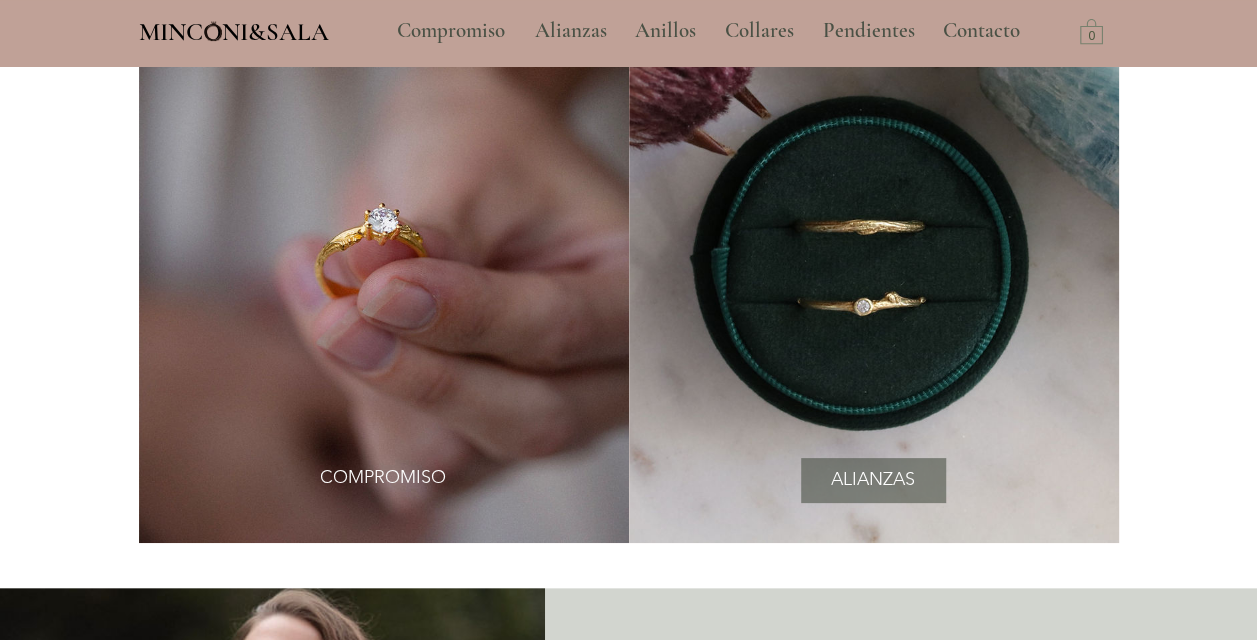 click on "ALIANZAS" at bounding box center (873, 479) 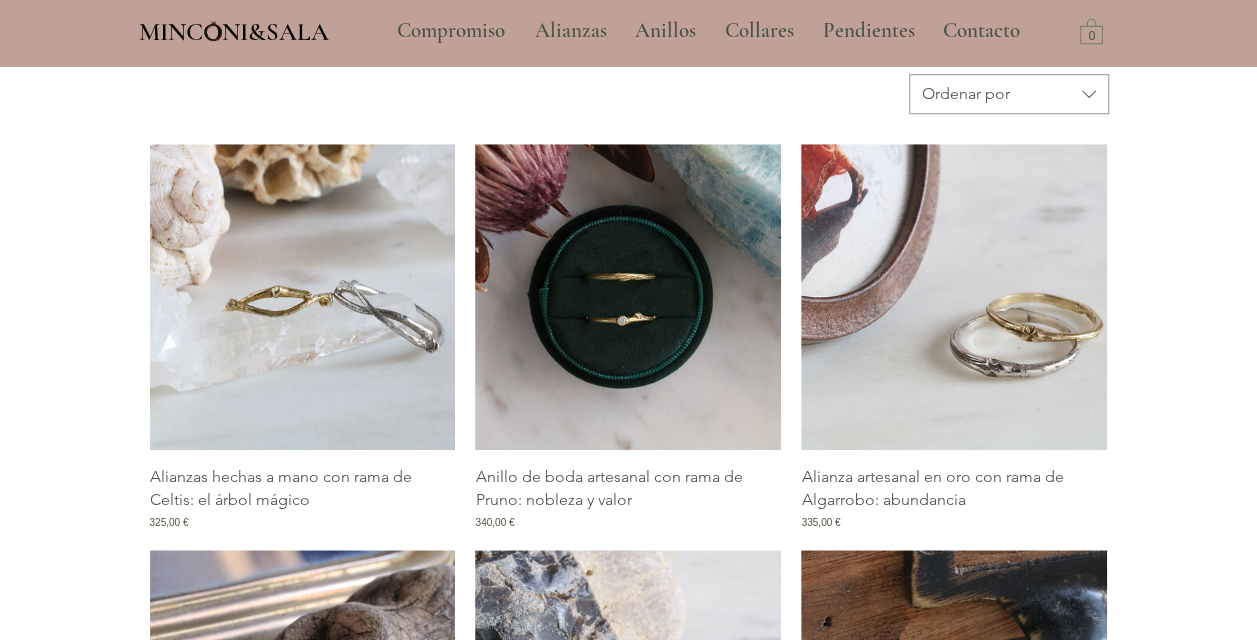 scroll, scrollTop: 770, scrollLeft: 0, axis: vertical 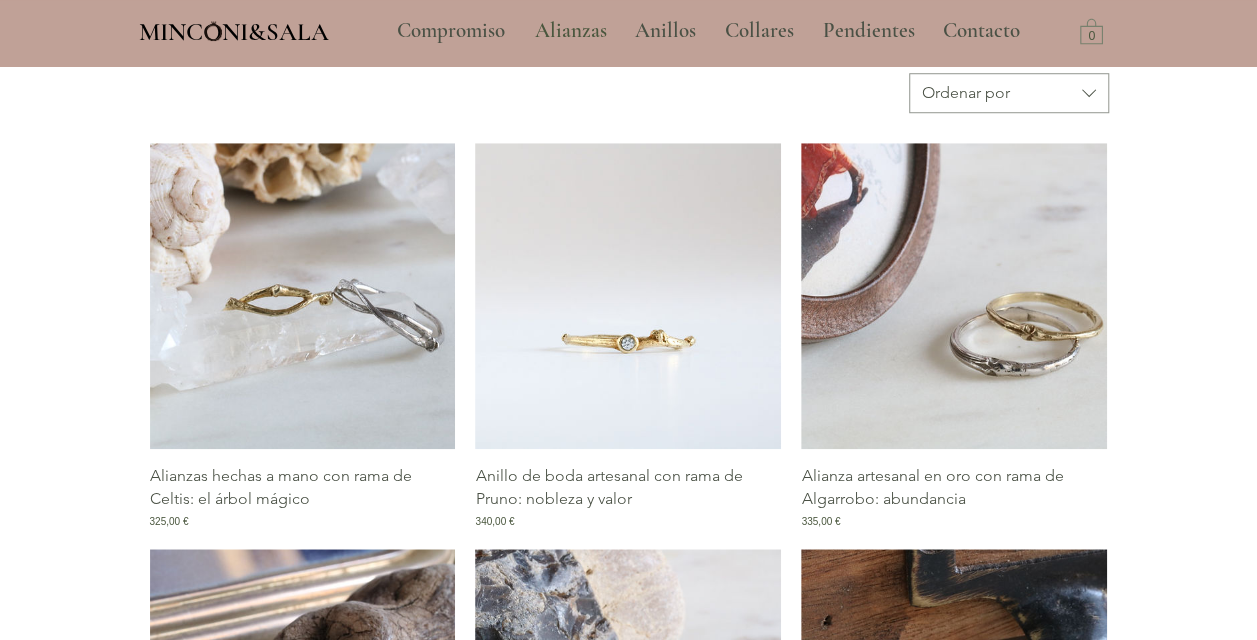 click at bounding box center [628, 296] 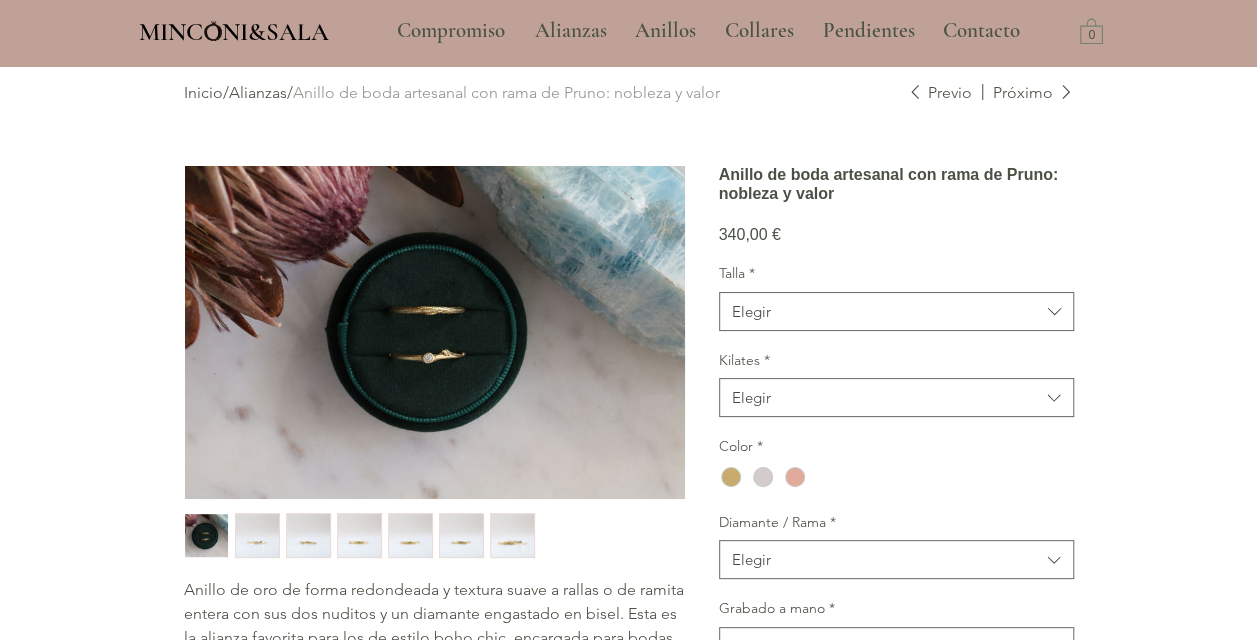 scroll, scrollTop: 48, scrollLeft: 0, axis: vertical 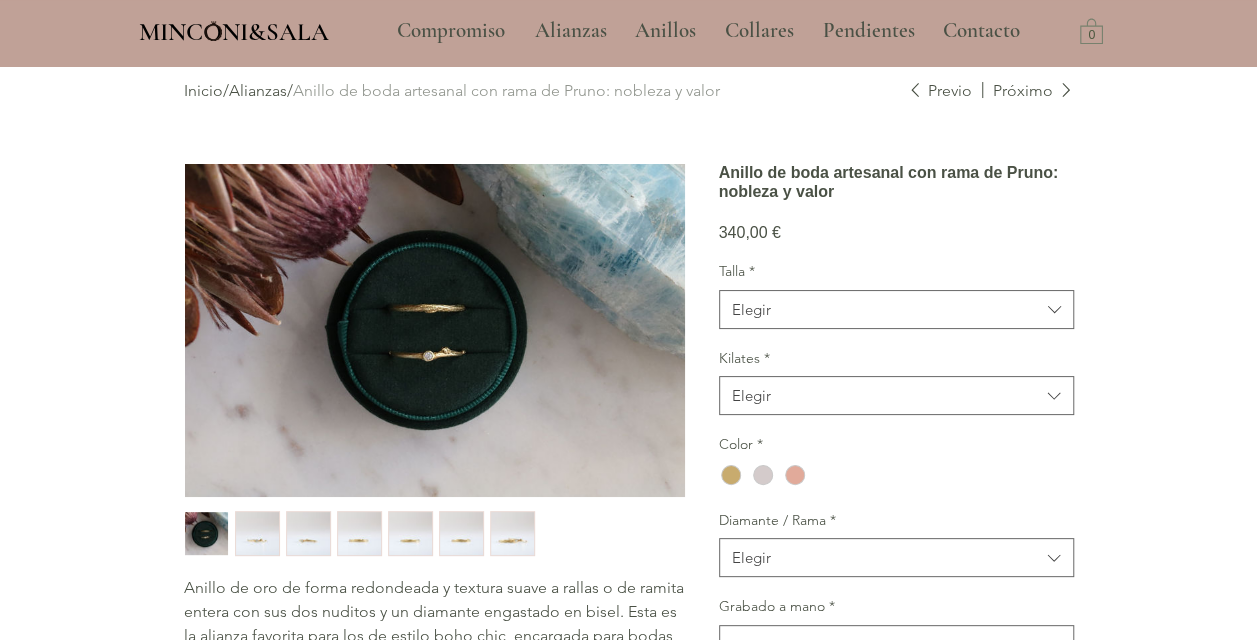 click at bounding box center (257, 534) 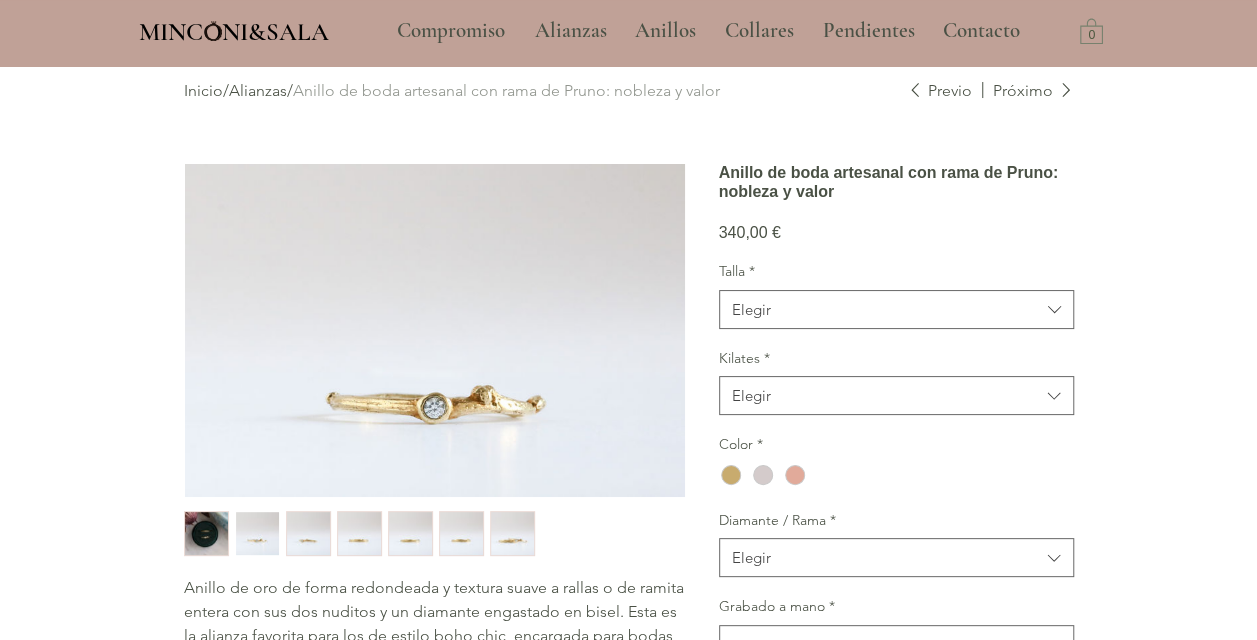 click at bounding box center [308, 534] 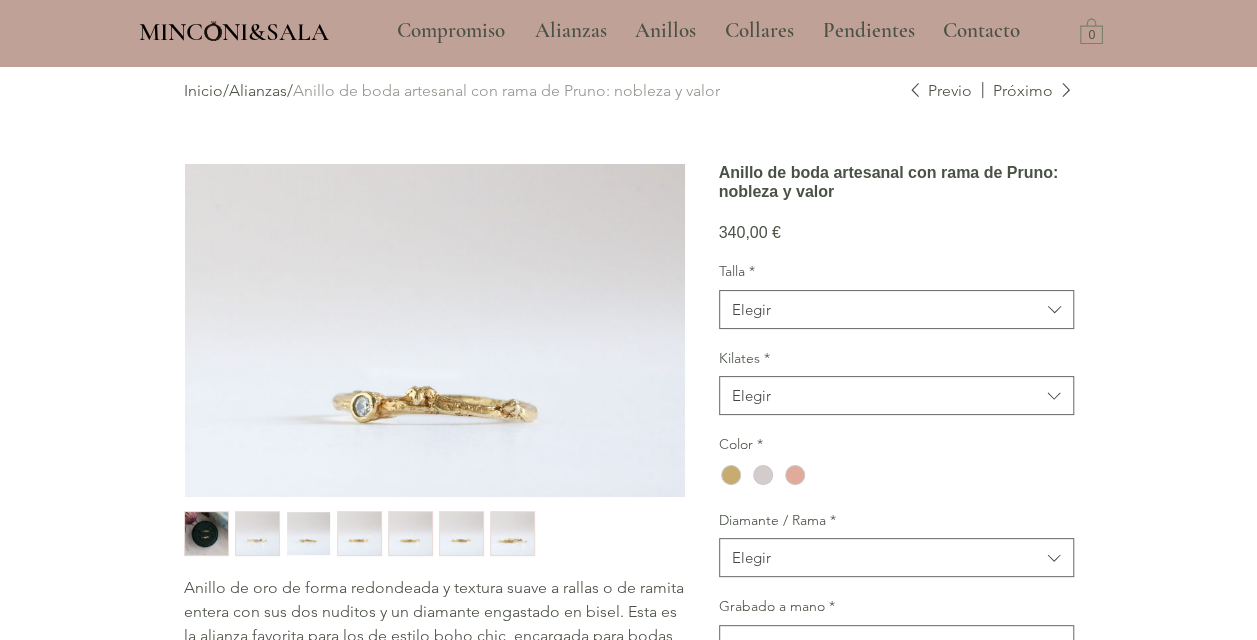 click at bounding box center (359, 534) 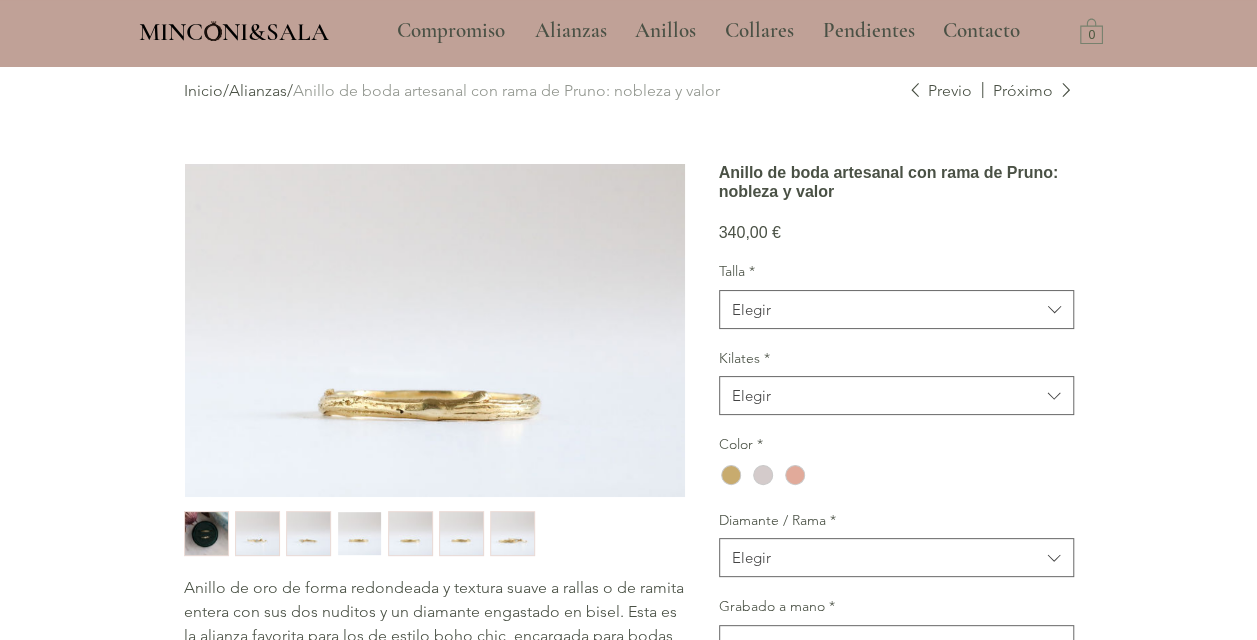 click at bounding box center [410, 534] 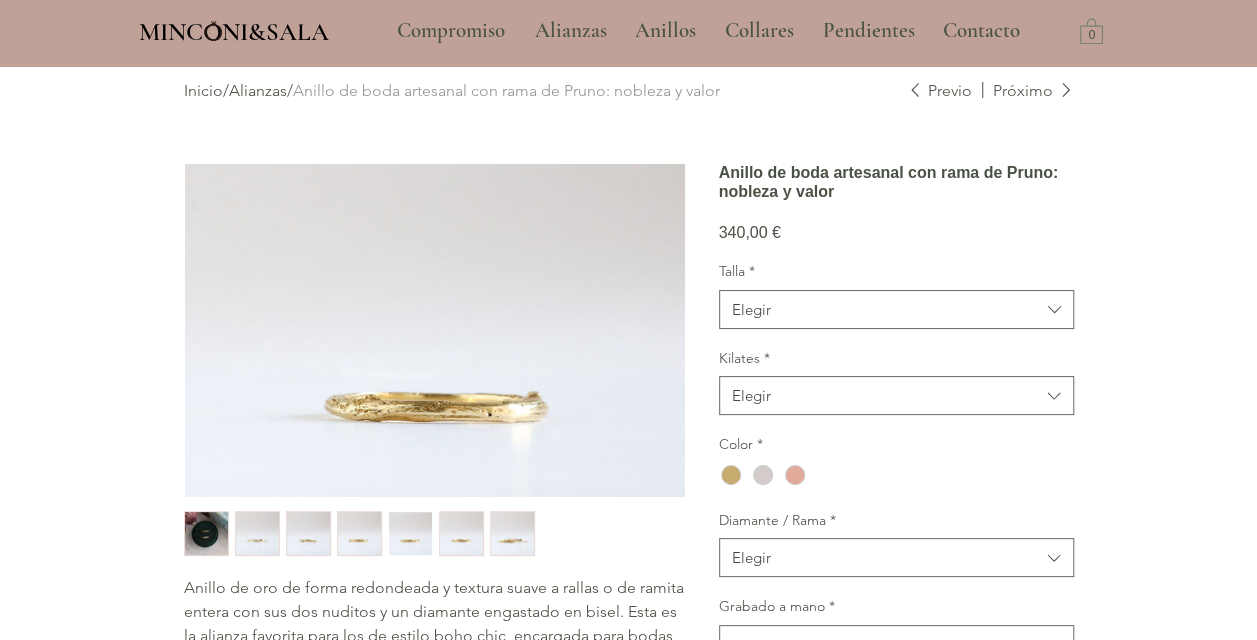 click at bounding box center (461, 534) 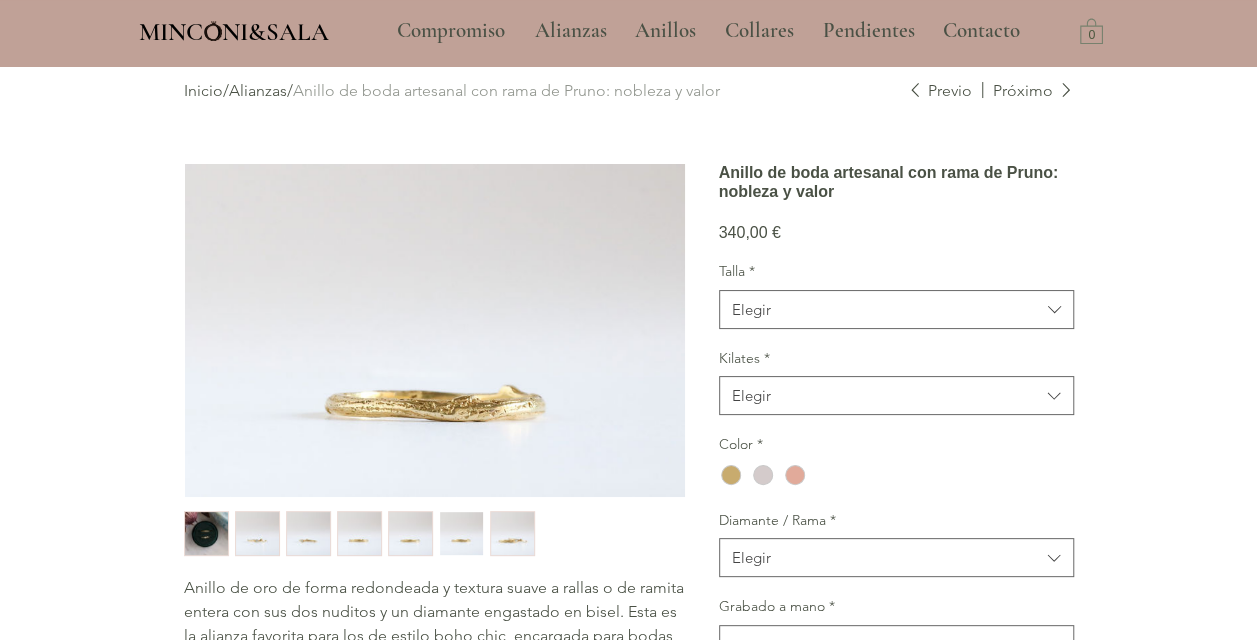 click at bounding box center [512, 534] 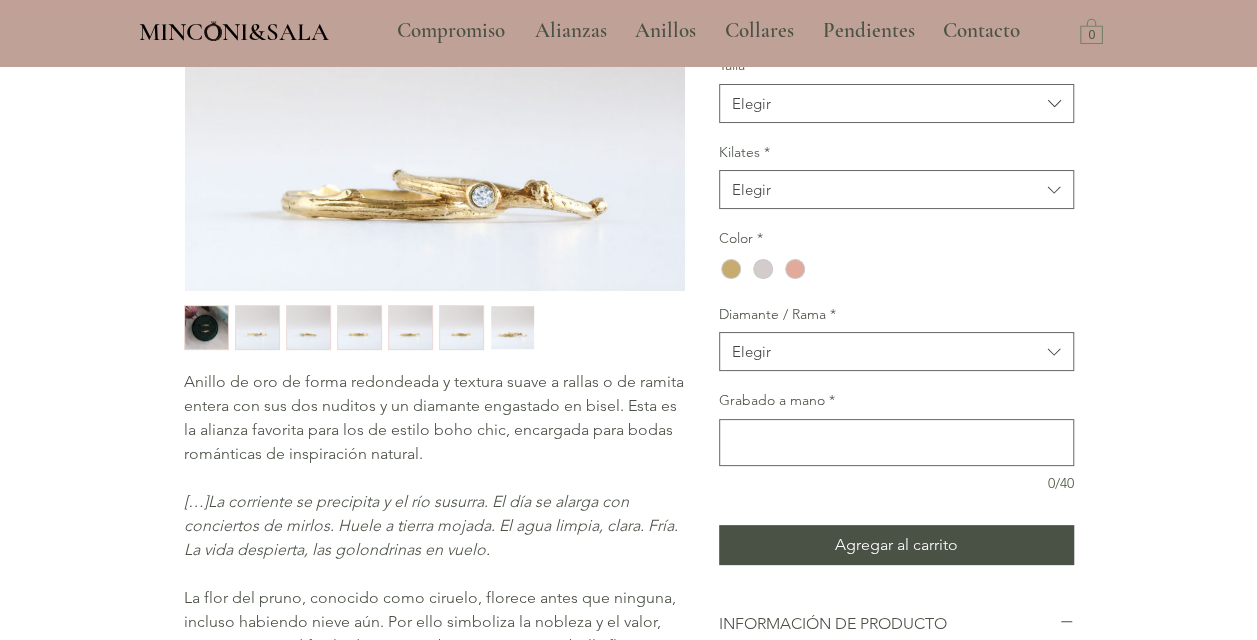 scroll, scrollTop: 253, scrollLeft: 0, axis: vertical 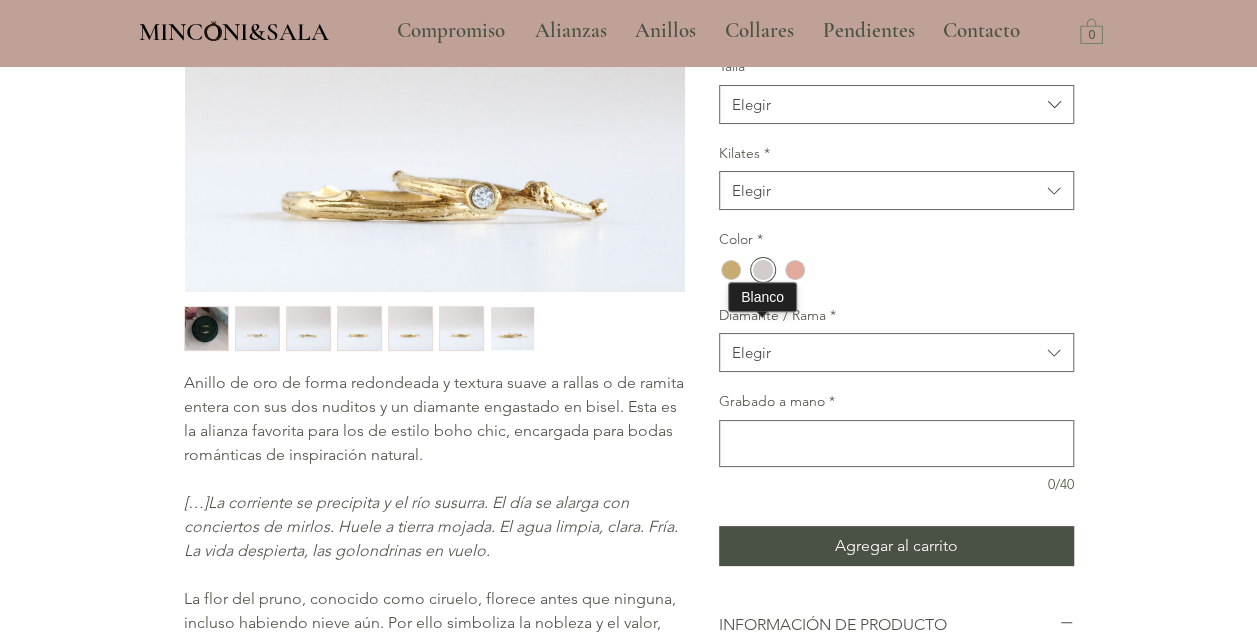 click at bounding box center [763, 270] 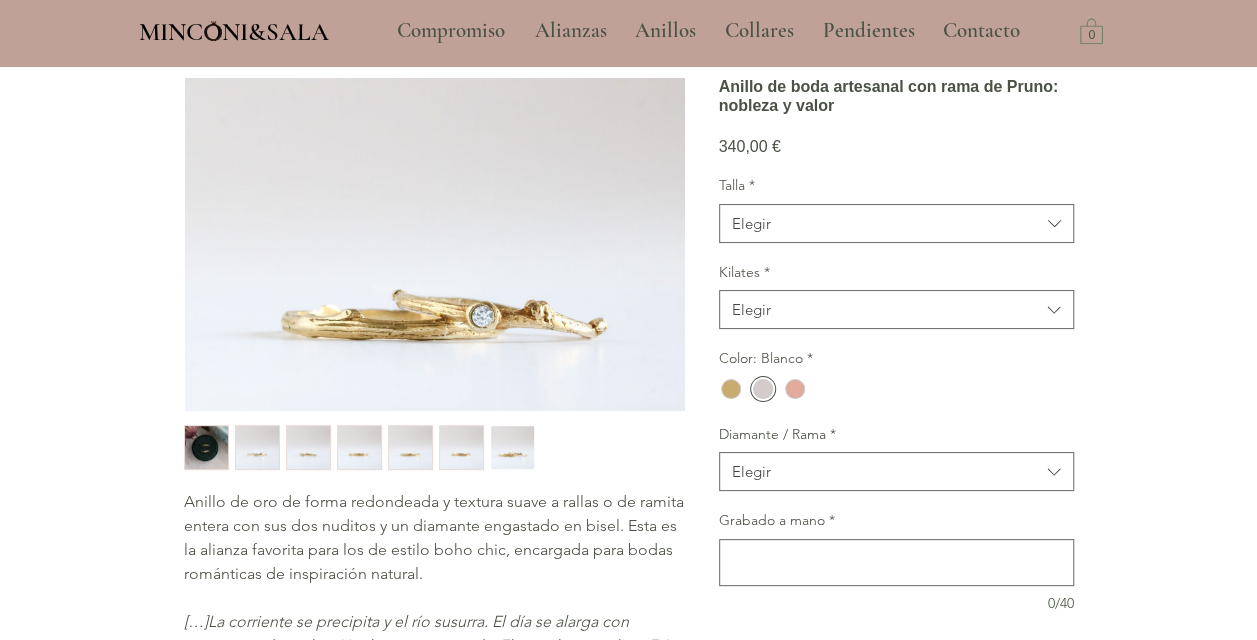 scroll, scrollTop: 135, scrollLeft: 0, axis: vertical 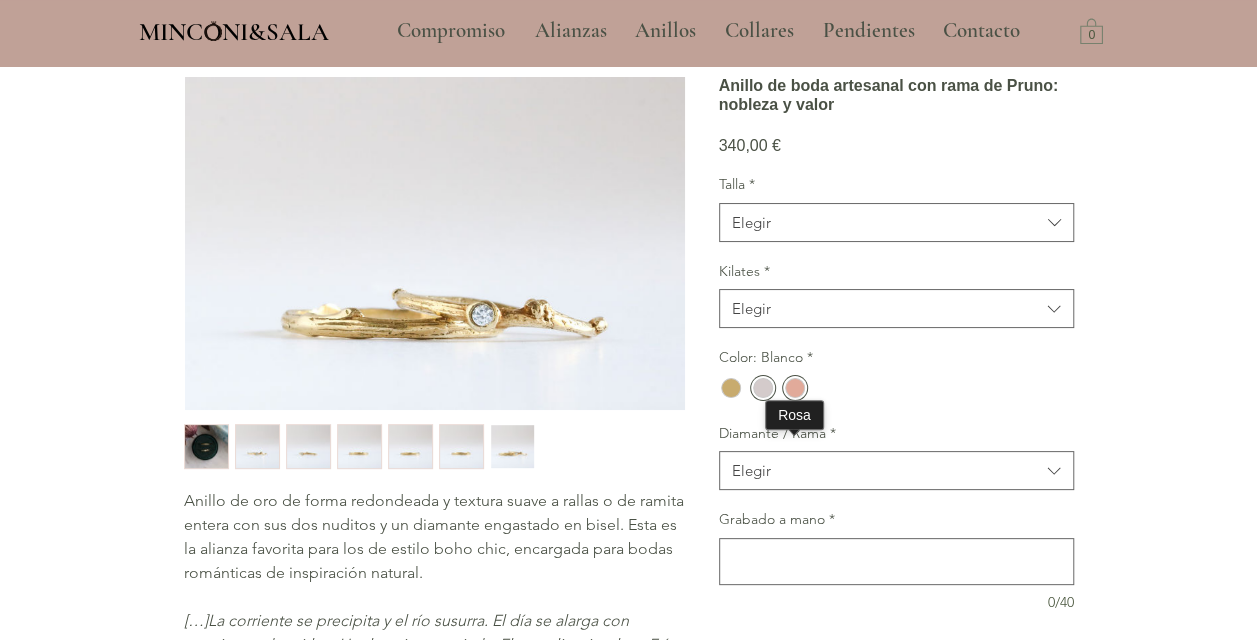 click at bounding box center (795, 388) 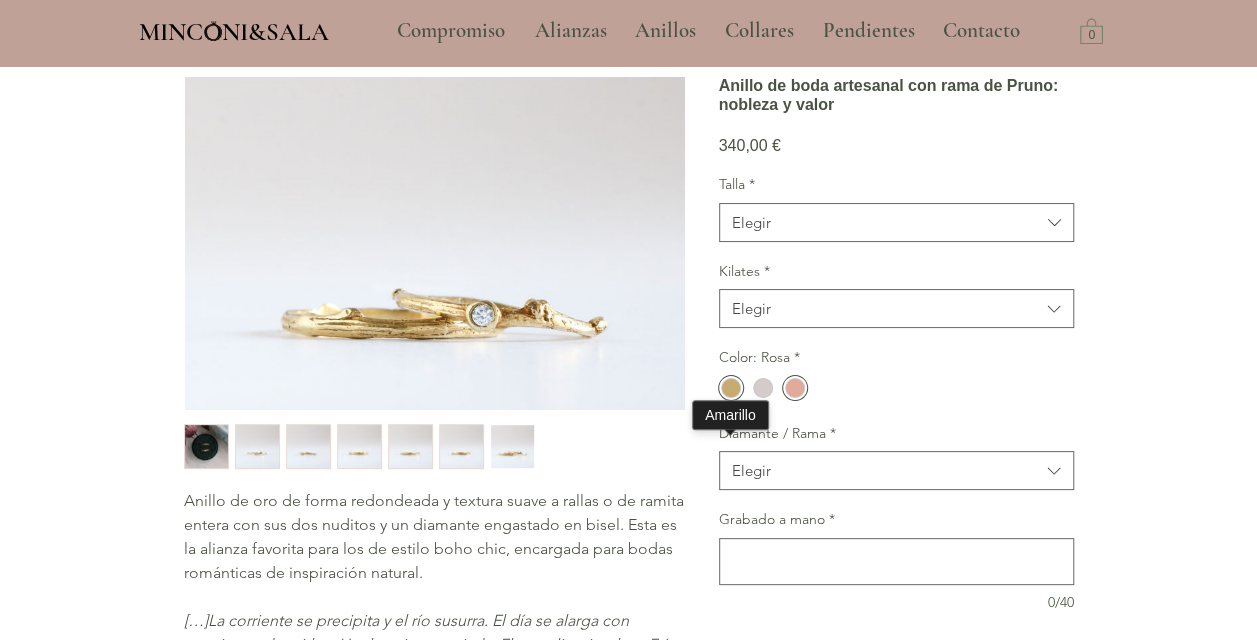 click at bounding box center [731, 388] 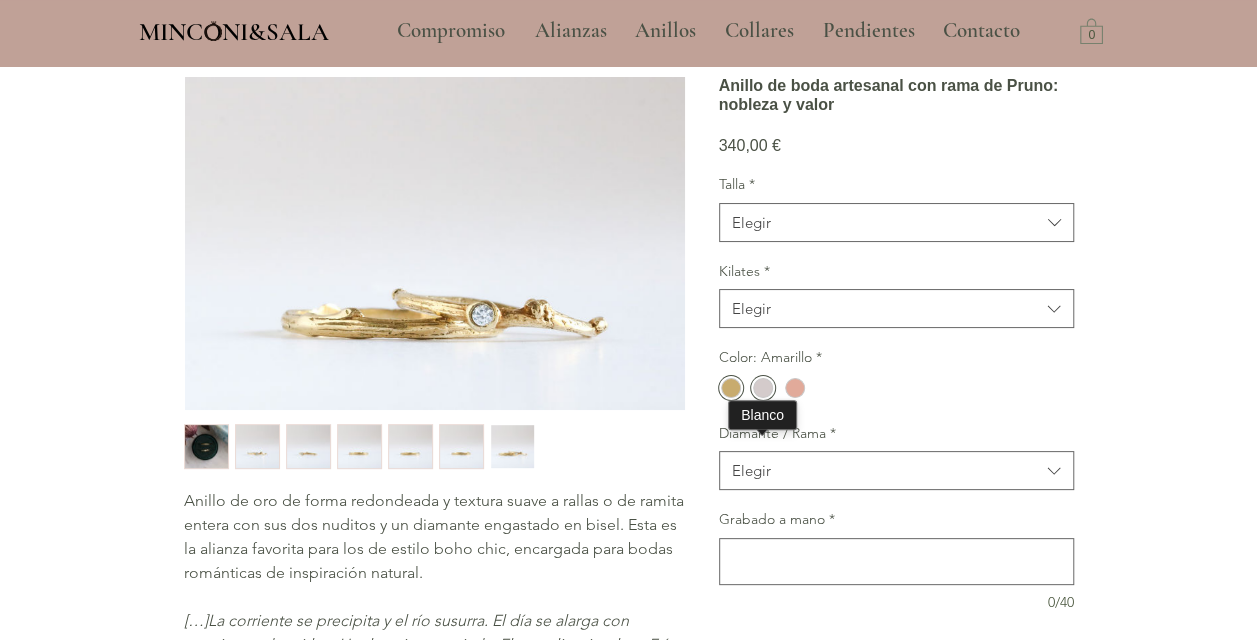 click at bounding box center [763, 388] 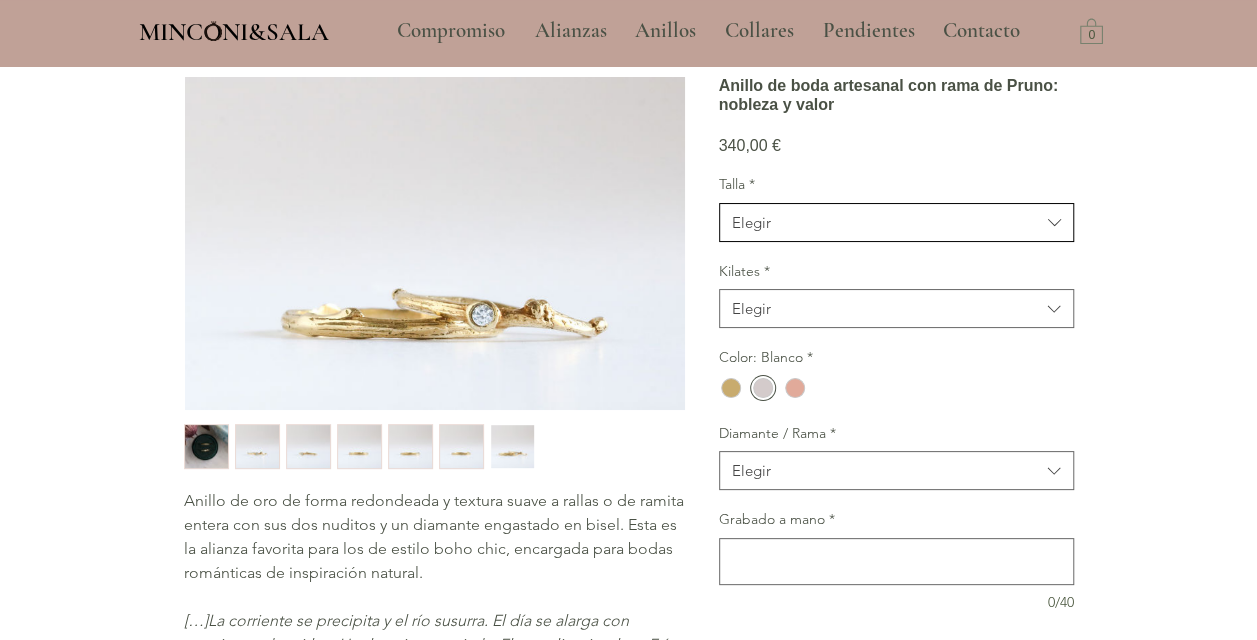 click on "Elegir" at bounding box center [751, 222] 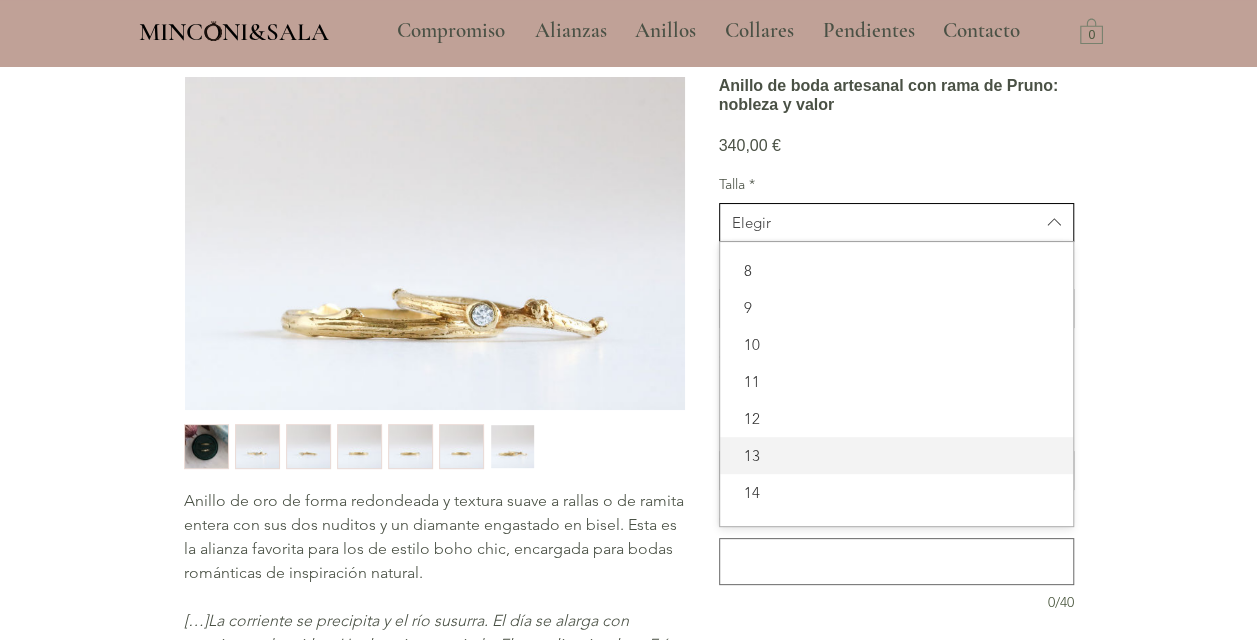 scroll, scrollTop: 3, scrollLeft: 0, axis: vertical 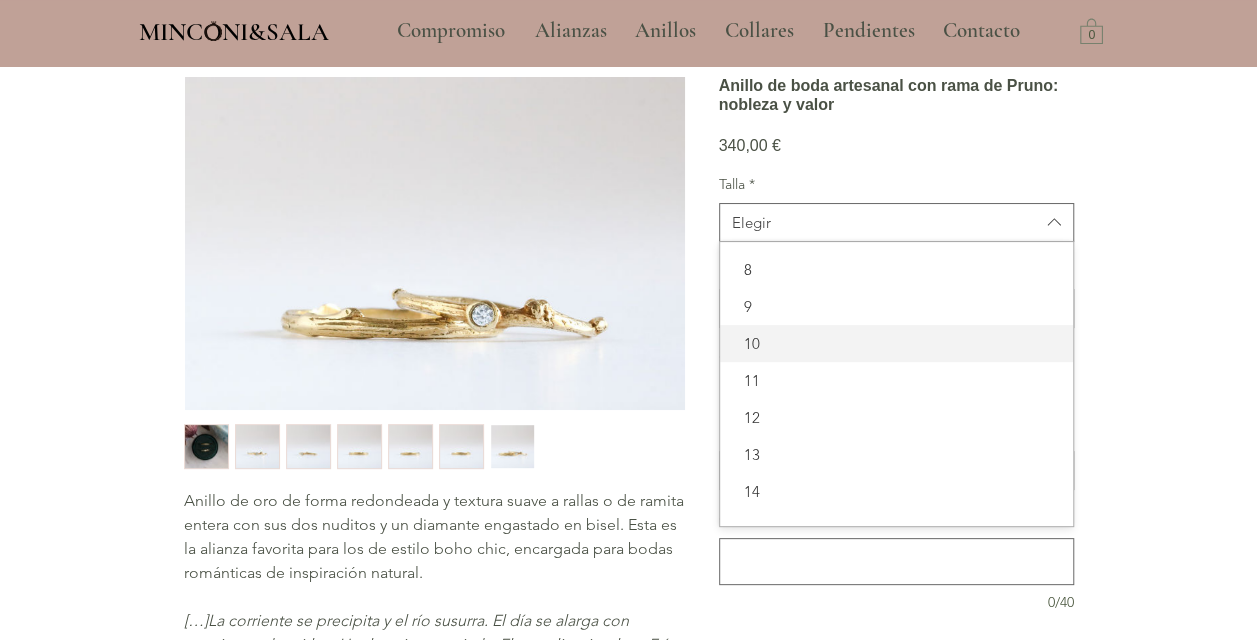 click on "10" at bounding box center (896, 343) 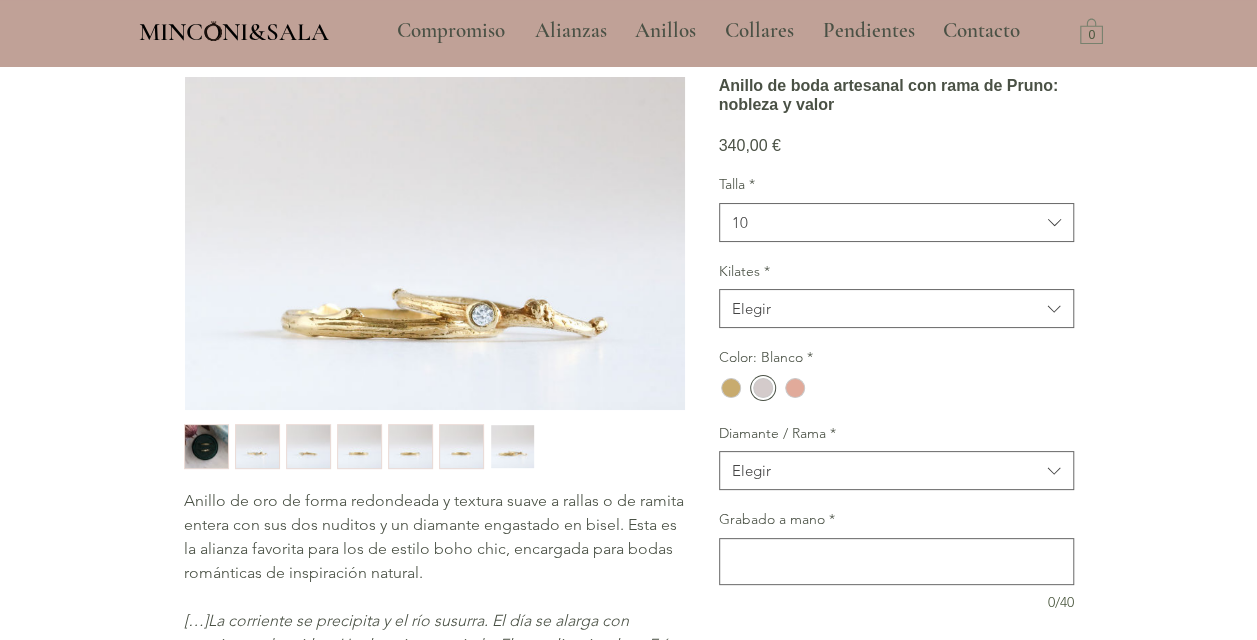 scroll, scrollTop: 283, scrollLeft: 0, axis: vertical 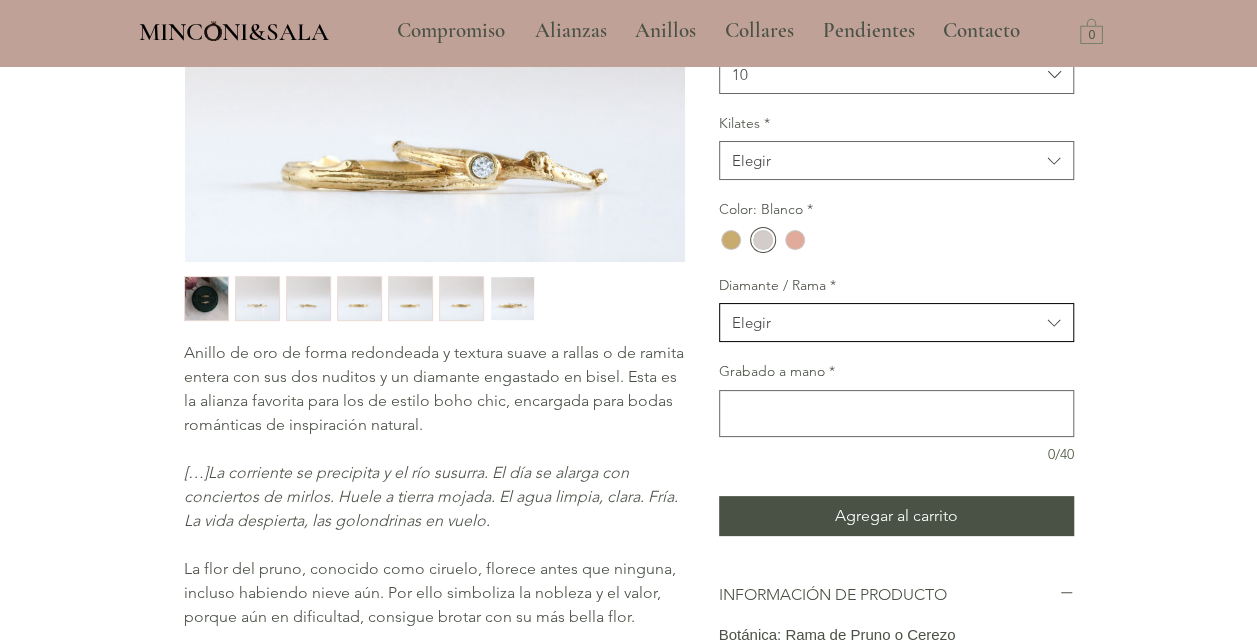 click on "Elegir" at bounding box center (896, 322) 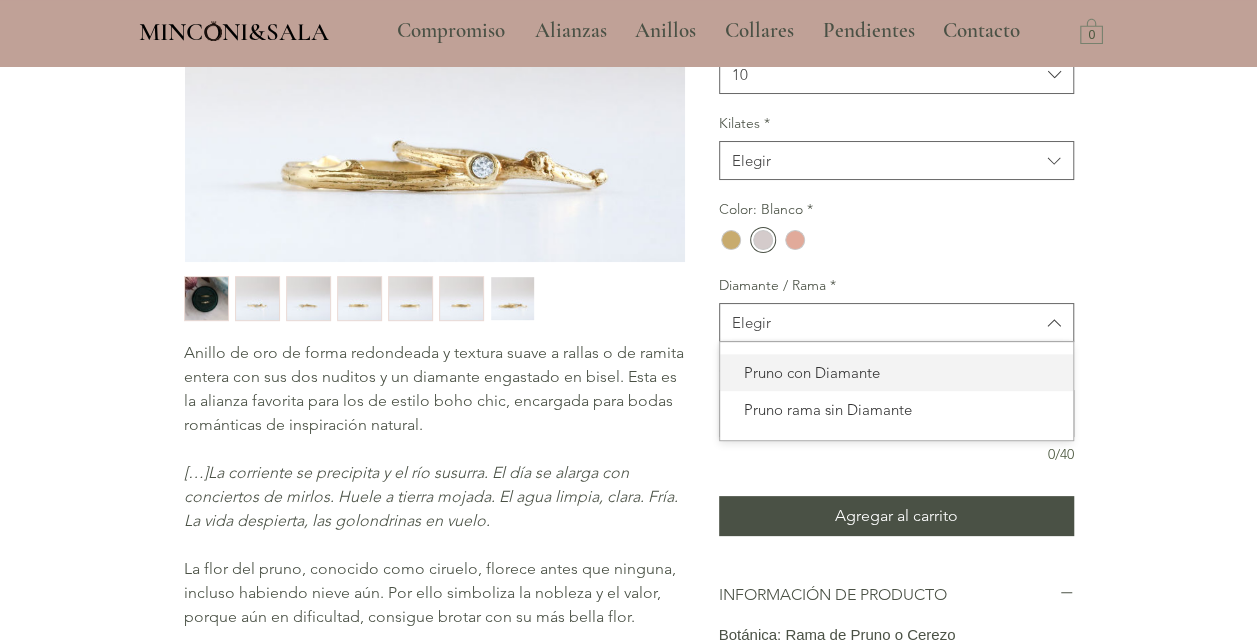 click on "Pruno con Diamante" at bounding box center (896, 372) 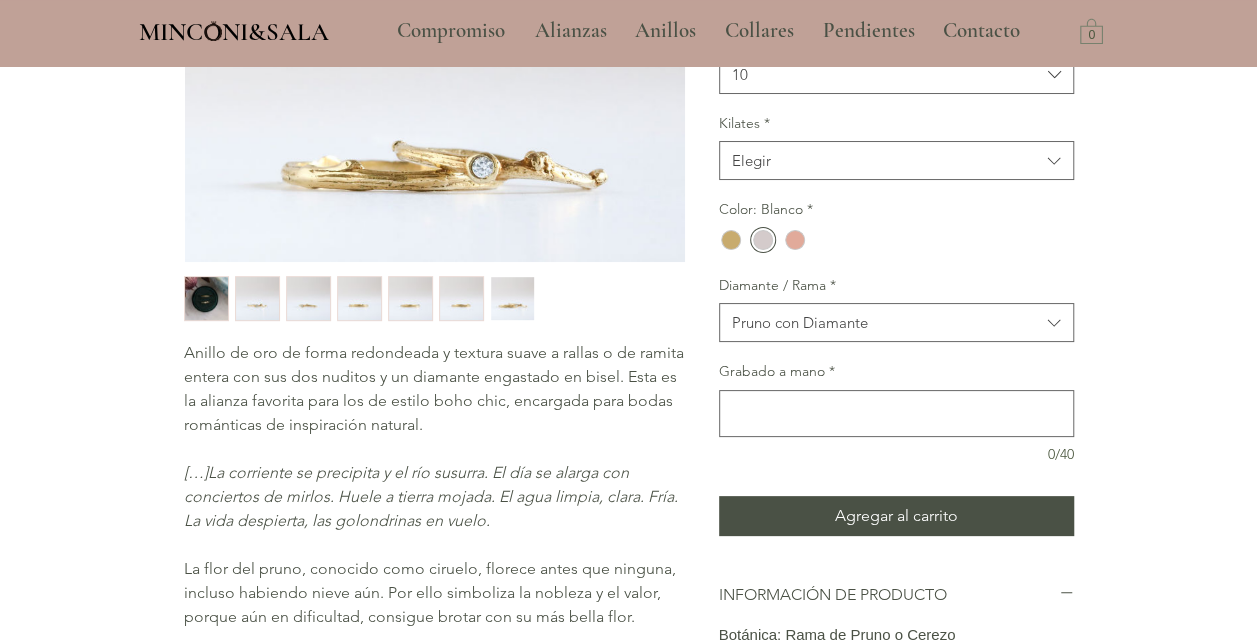 click on "Grabado a mano * 0/40" at bounding box center (896, 413) 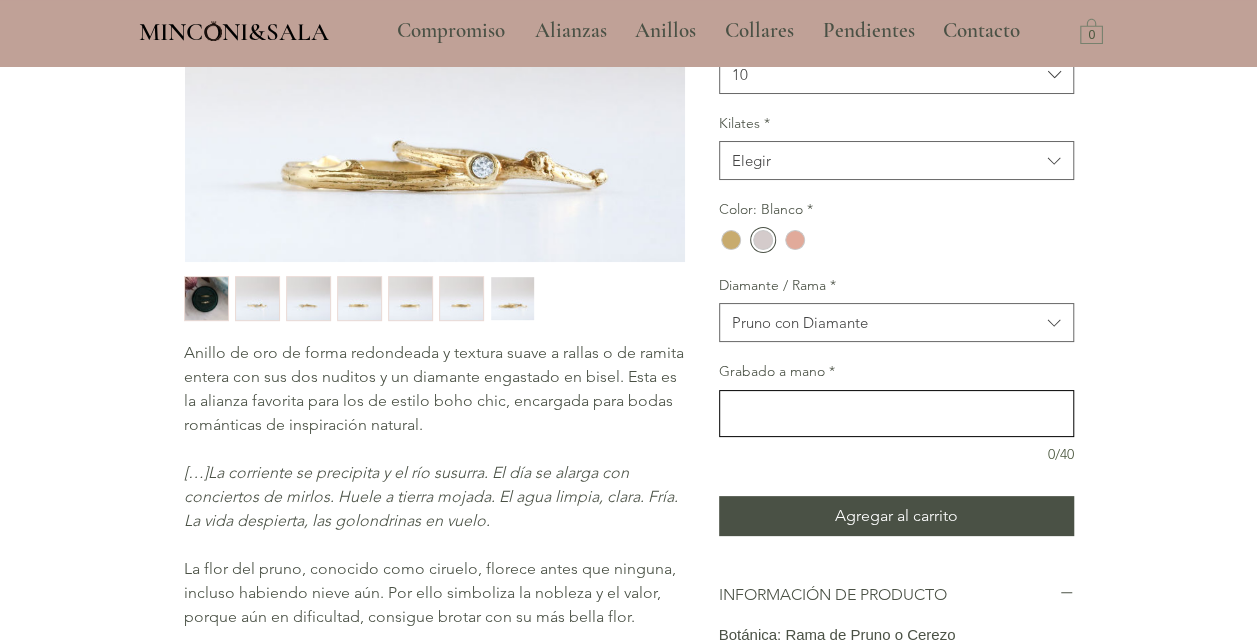 click at bounding box center [896, 413] 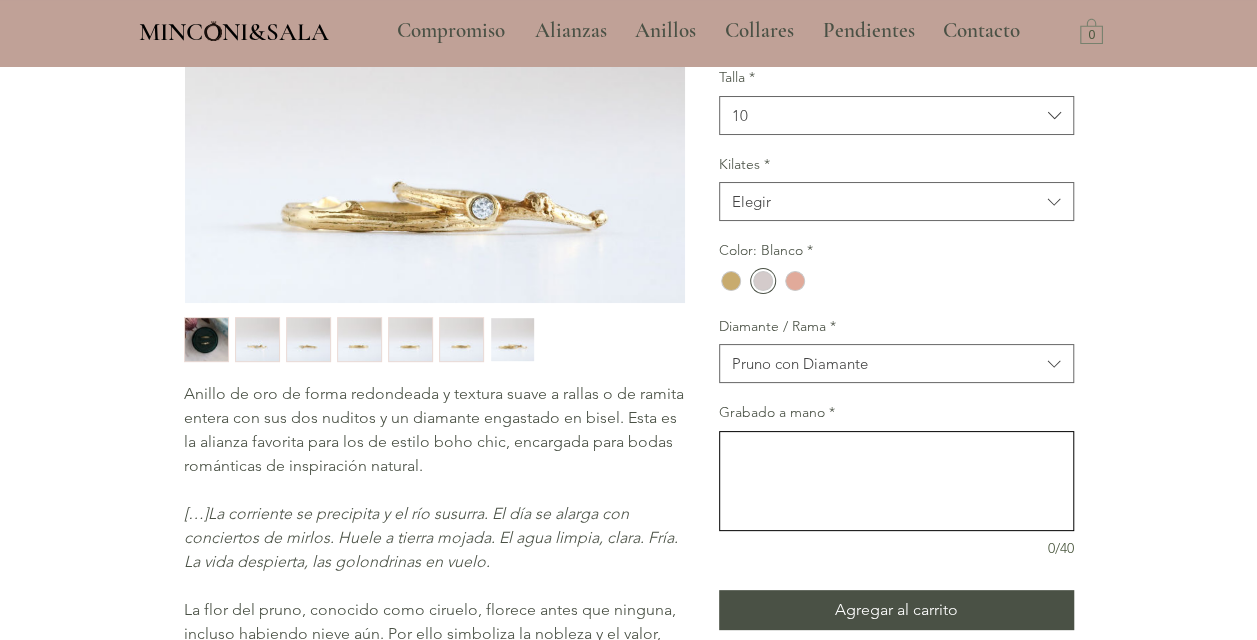 scroll, scrollTop: 0, scrollLeft: 0, axis: both 